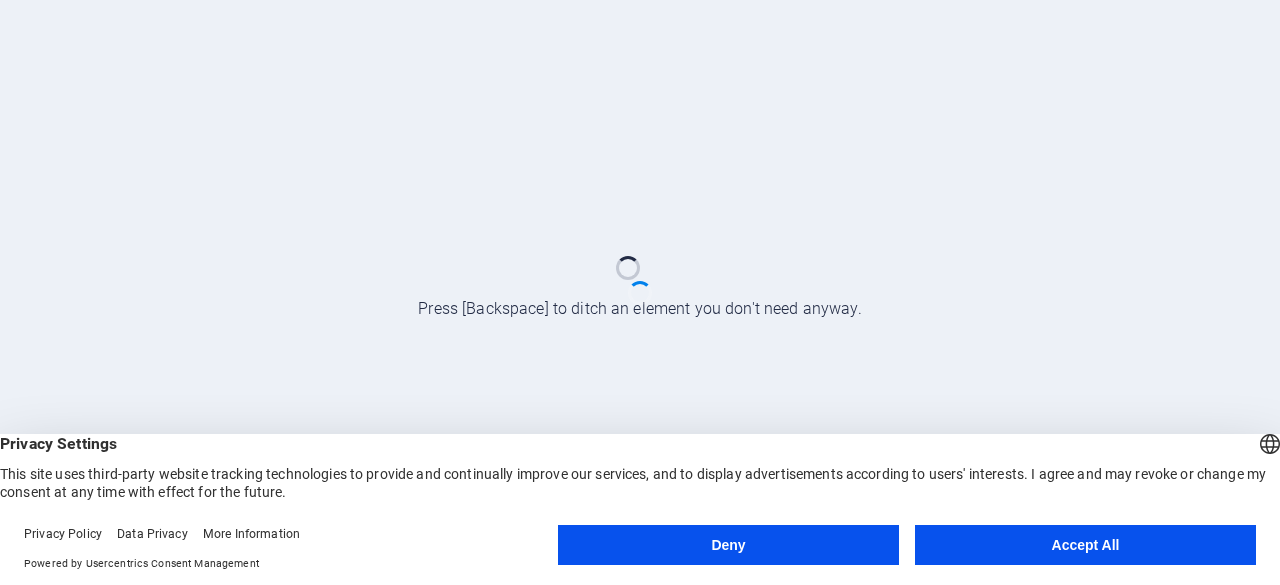 scroll, scrollTop: 0, scrollLeft: 0, axis: both 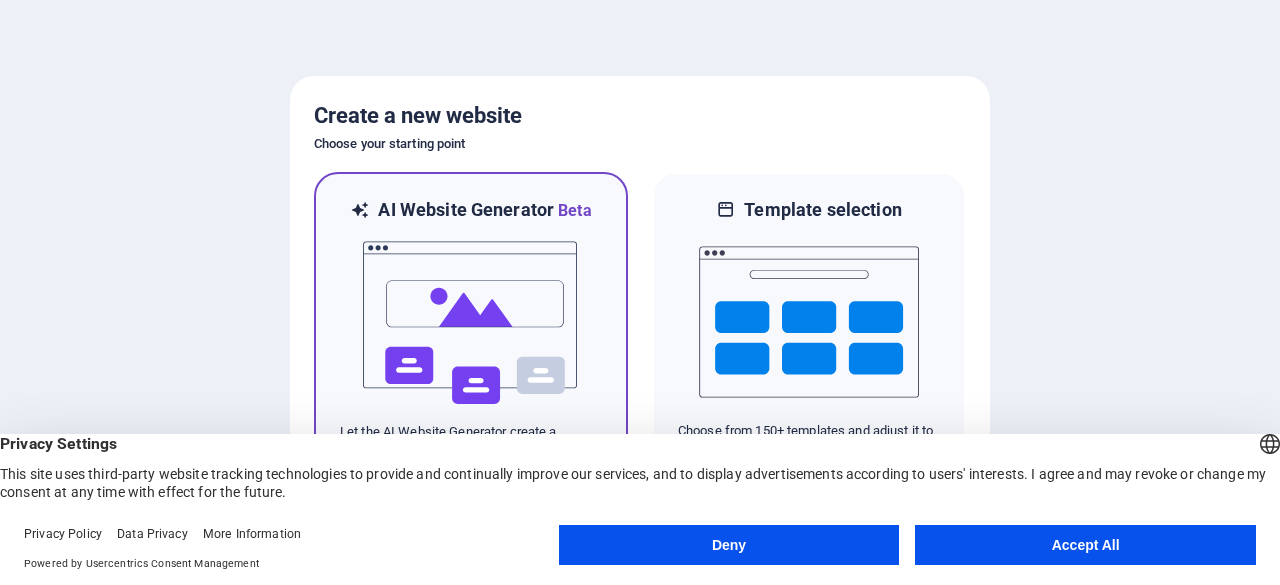 click at bounding box center [471, 323] 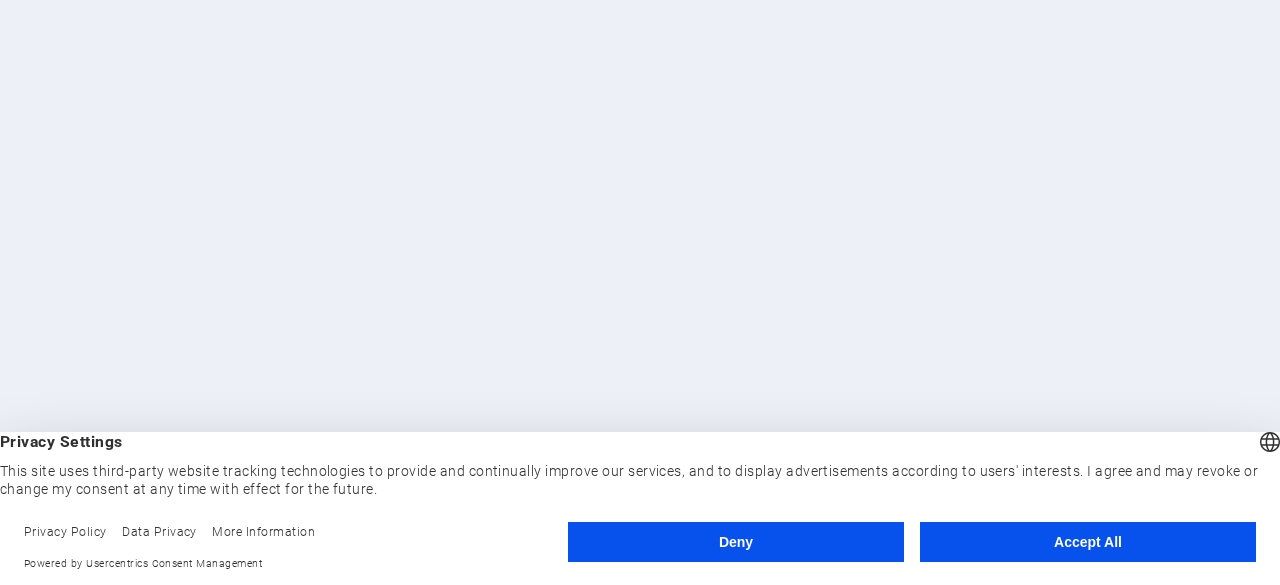 scroll, scrollTop: 0, scrollLeft: 0, axis: both 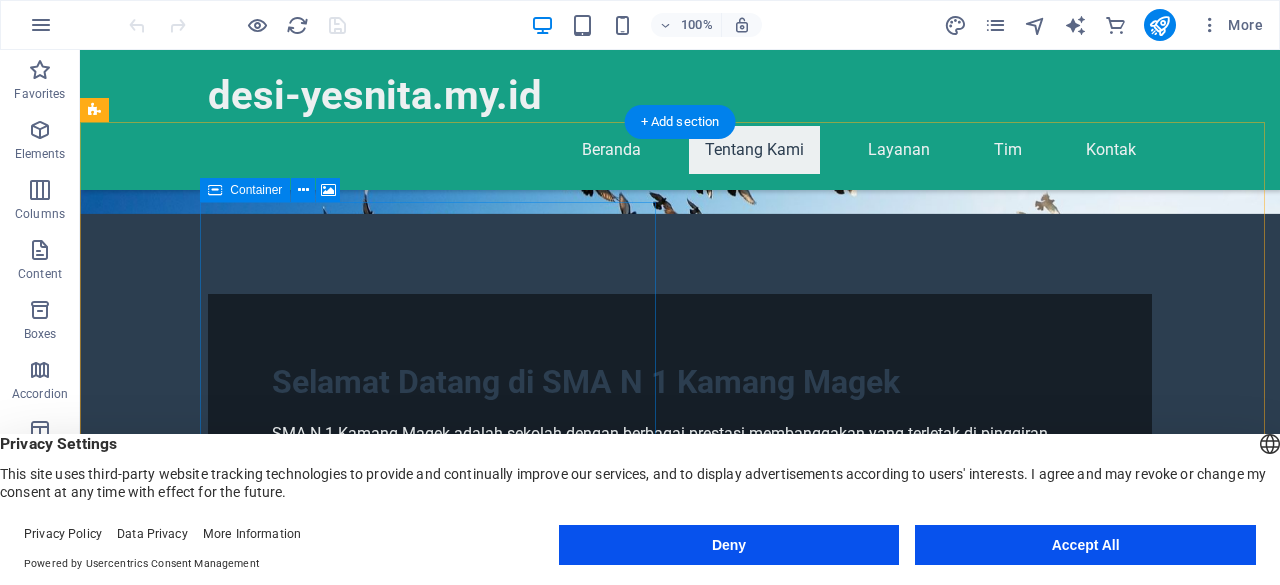 click on "Drop content here or  Add elements  Paste clipboard" at bounding box center (568, 1118) 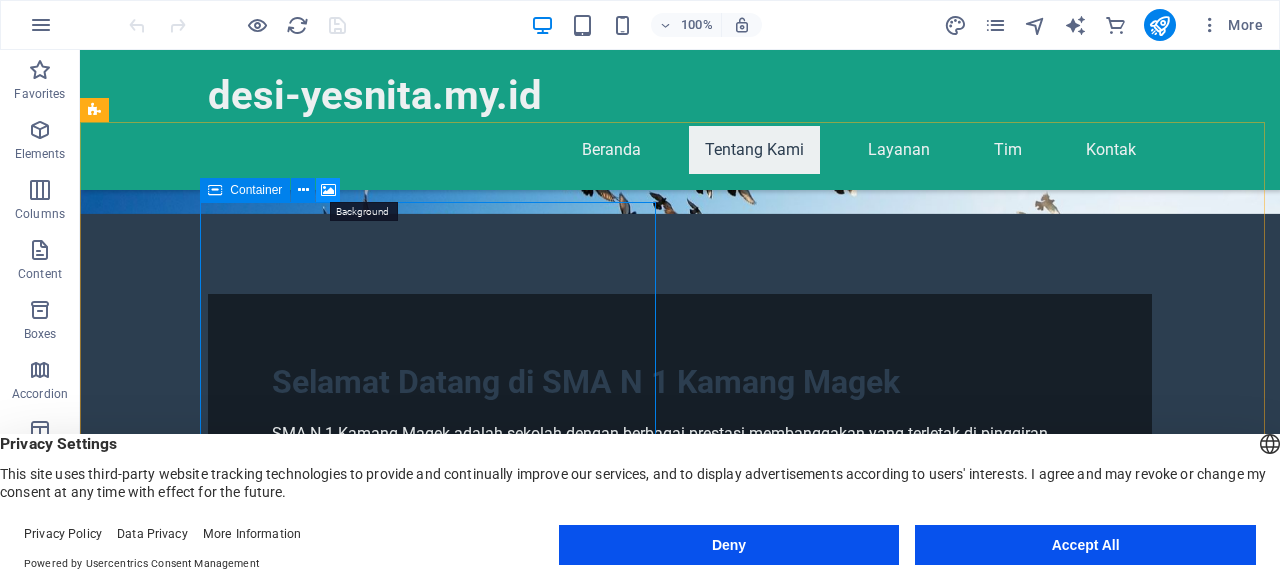 click at bounding box center (328, 190) 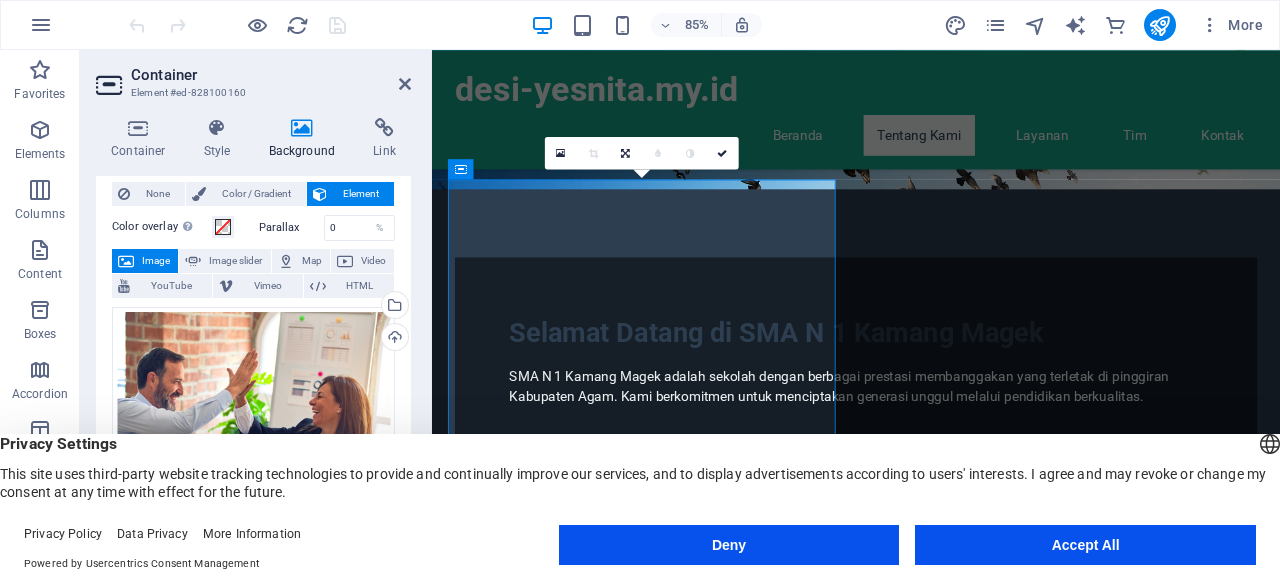 scroll, scrollTop: 0, scrollLeft: 0, axis: both 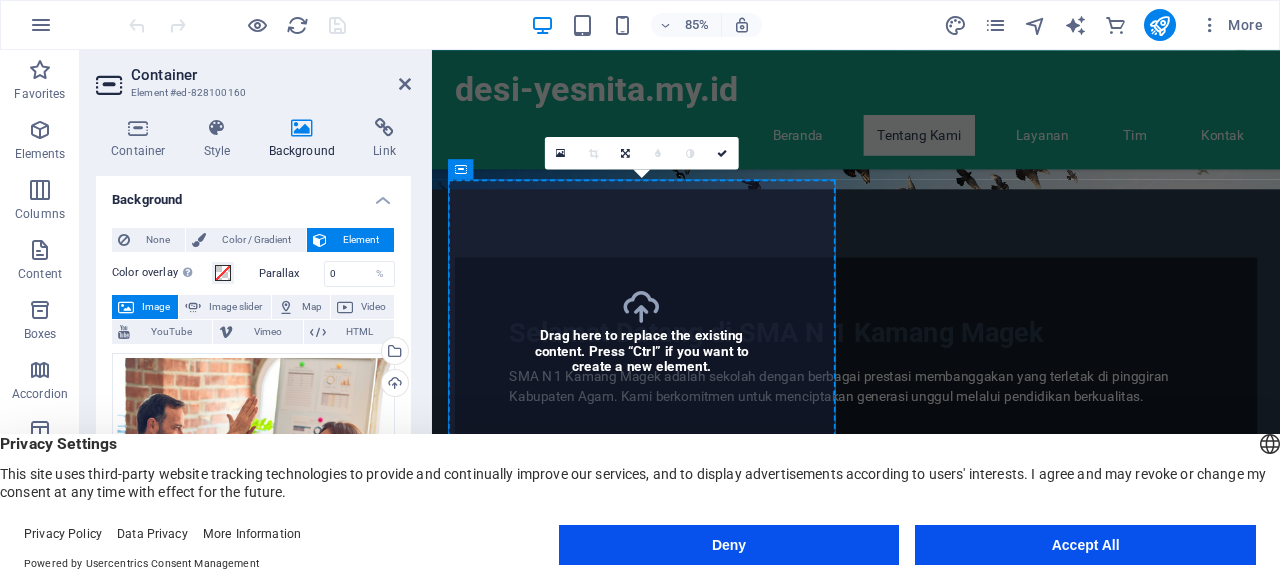 click at bounding box center [920, 870] 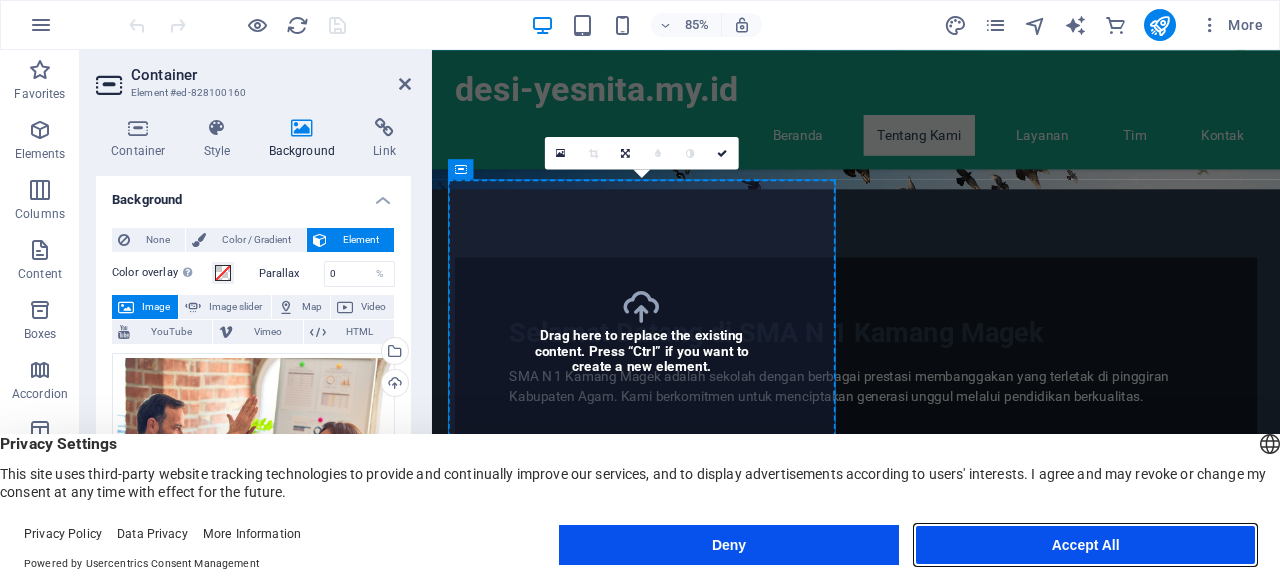 click on "Accept All" at bounding box center [1085, 545] 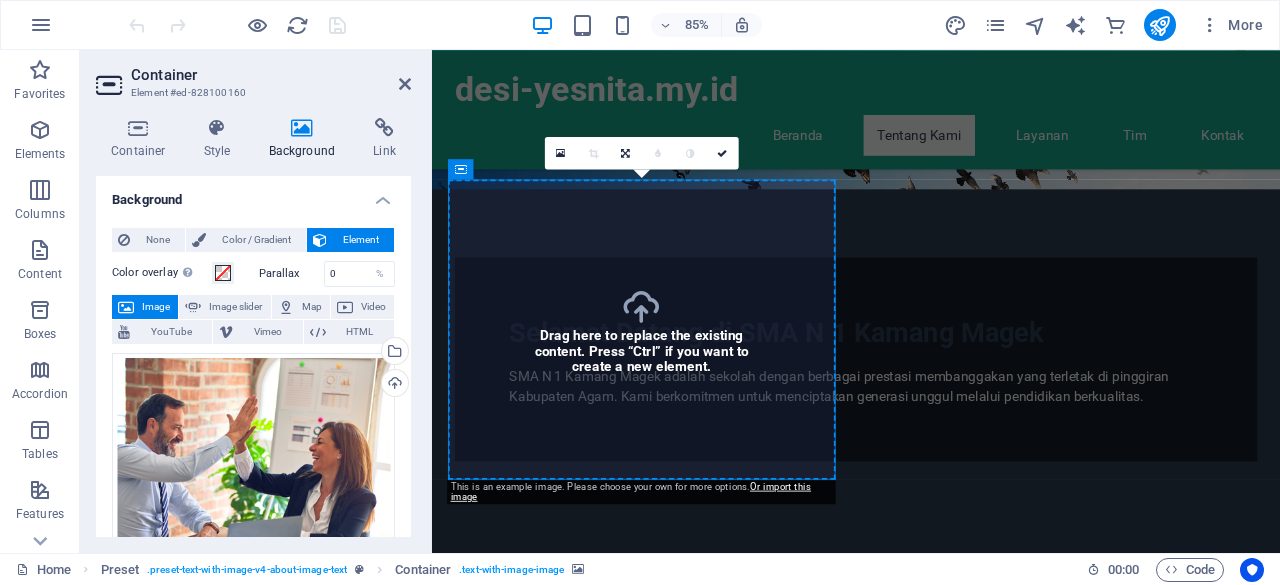 click at bounding box center [920, 870] 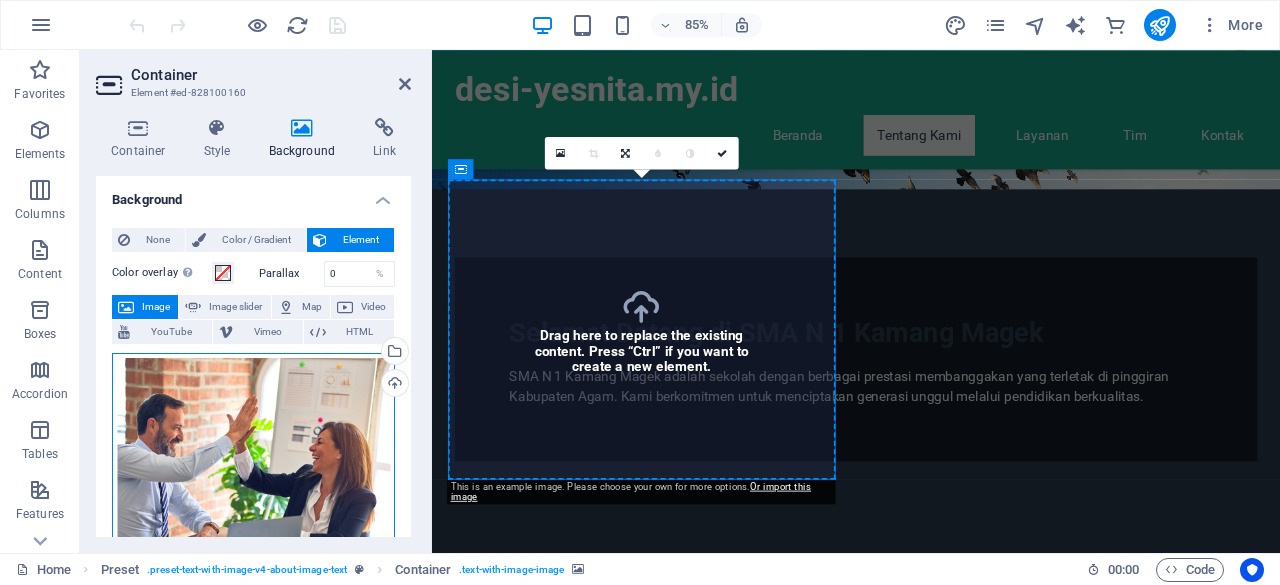 click on "Drag files here, click to choose files or select files from Files or our free stock photos & videos" at bounding box center (253, 494) 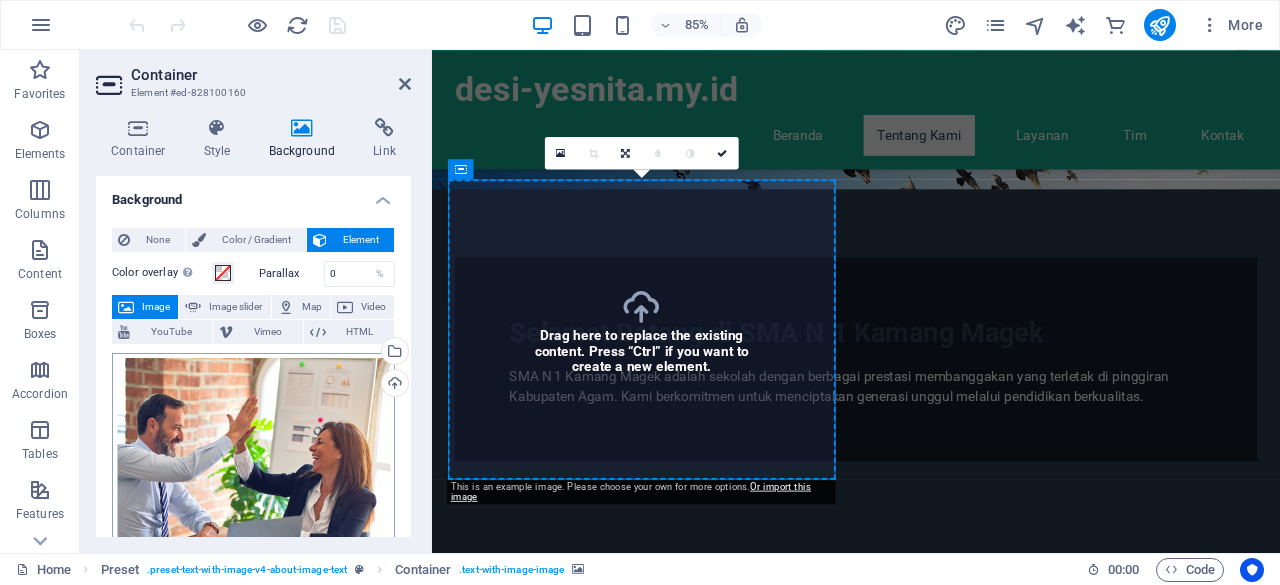 click on "desi-yesnita.my.id Home Favorites Elements Columns Content Boxes Accordion Tables Features Images Slider Header Footer Forms Marketing Collections Commerce Container Element #ed-828100160
Container Style Background Link Size Height Default px rem % vh vw Min. height None px rem % vh vw Width Default px rem % em vh vw Min. width None px rem % vh vw Content width Default Custom width Width Default px rem % em vh vw Min. width None px rem % vh vw Default padding Custom spacing Default content width and padding can be changed under Design. Edit design Layout (Flexbox) Alignment Determines the flex direction. Default Main axis Determine how elements should behave along the main axis inside this container (justify content). Default Side axis Control the vertical direction of the element inside of the container (align items). Default Wrap Default On Off Fill Default Accessibility Role None Alert Article Banner Comment %" at bounding box center (640, 292) 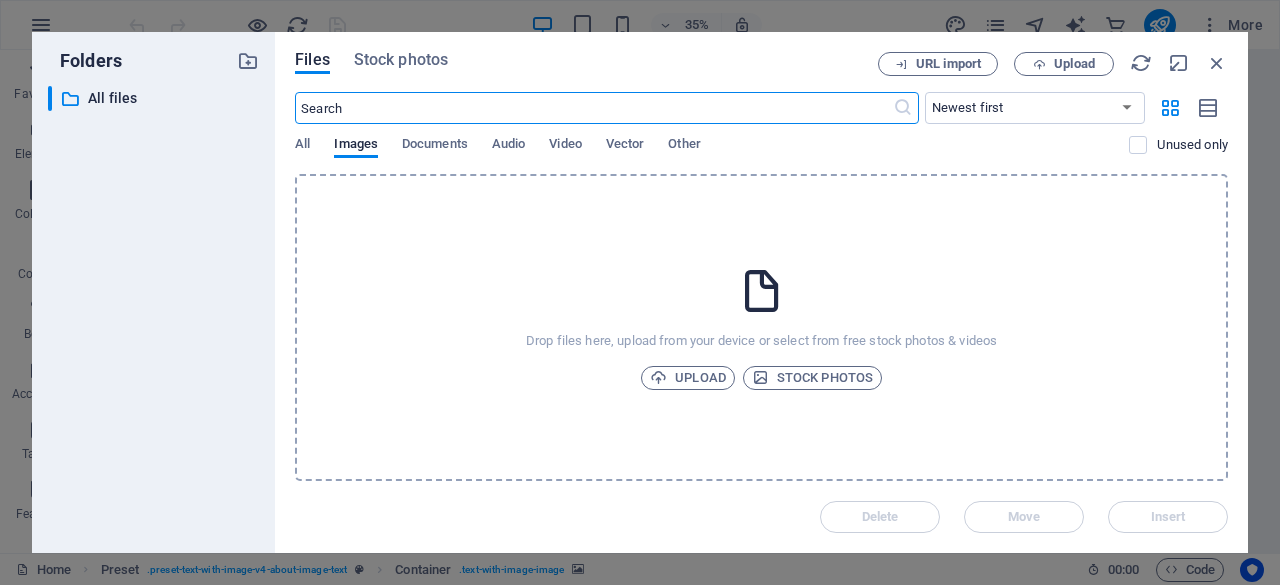 click on "Drop files here, upload from your device or select from free stock photos & videos Upload Stock photos" at bounding box center (761, 327) 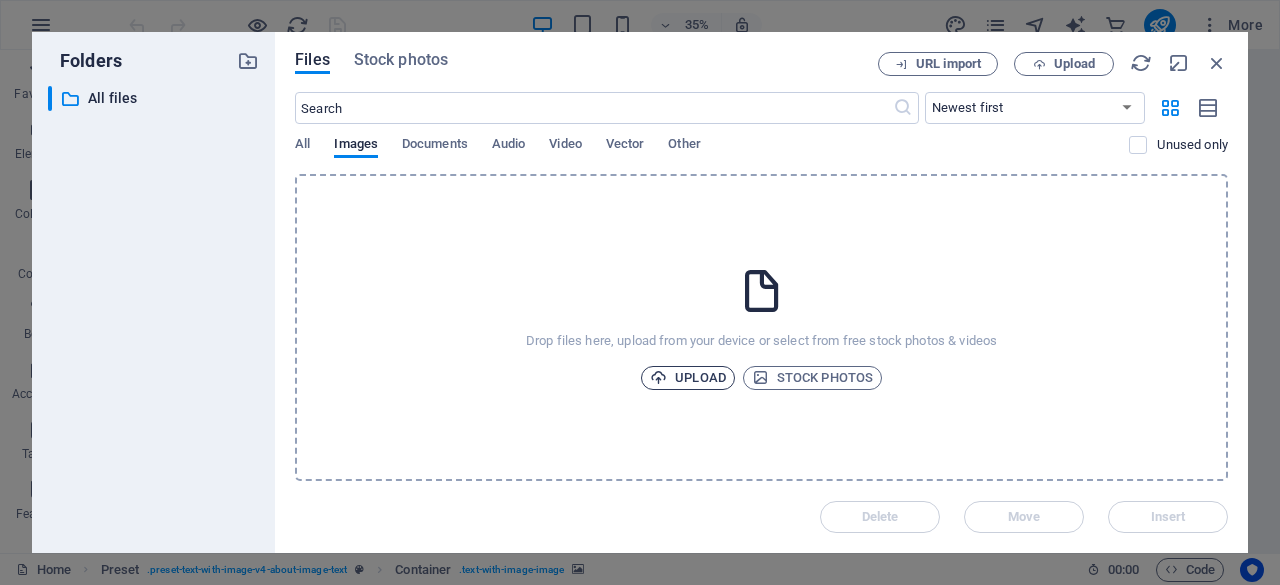 click on "Upload" at bounding box center [688, 378] 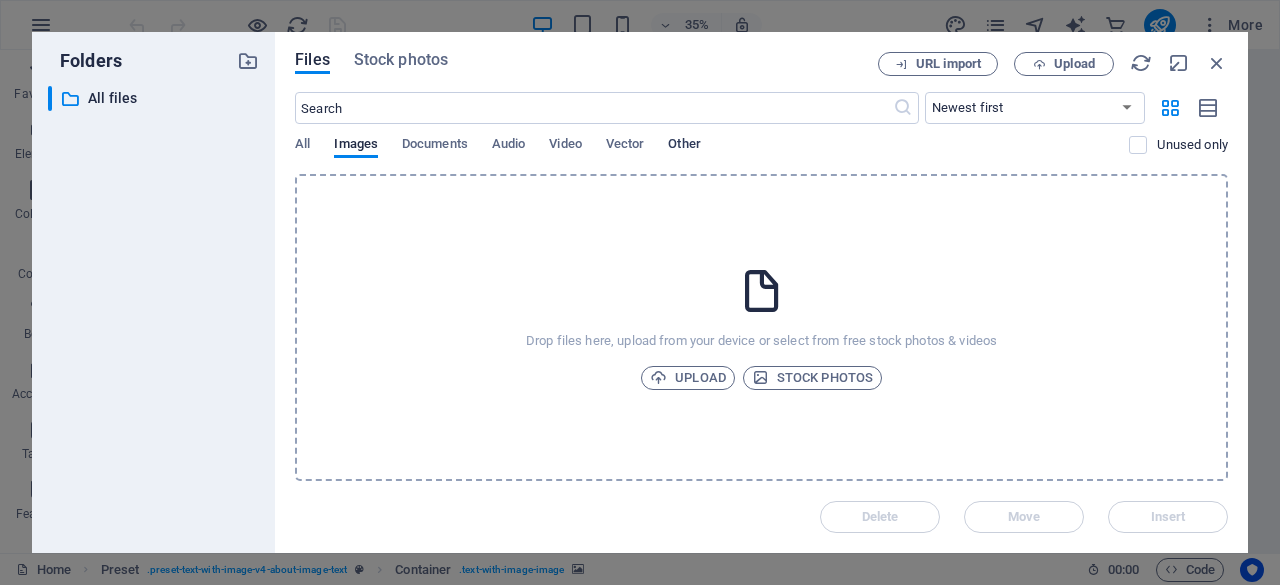 click on "Other" at bounding box center [684, 146] 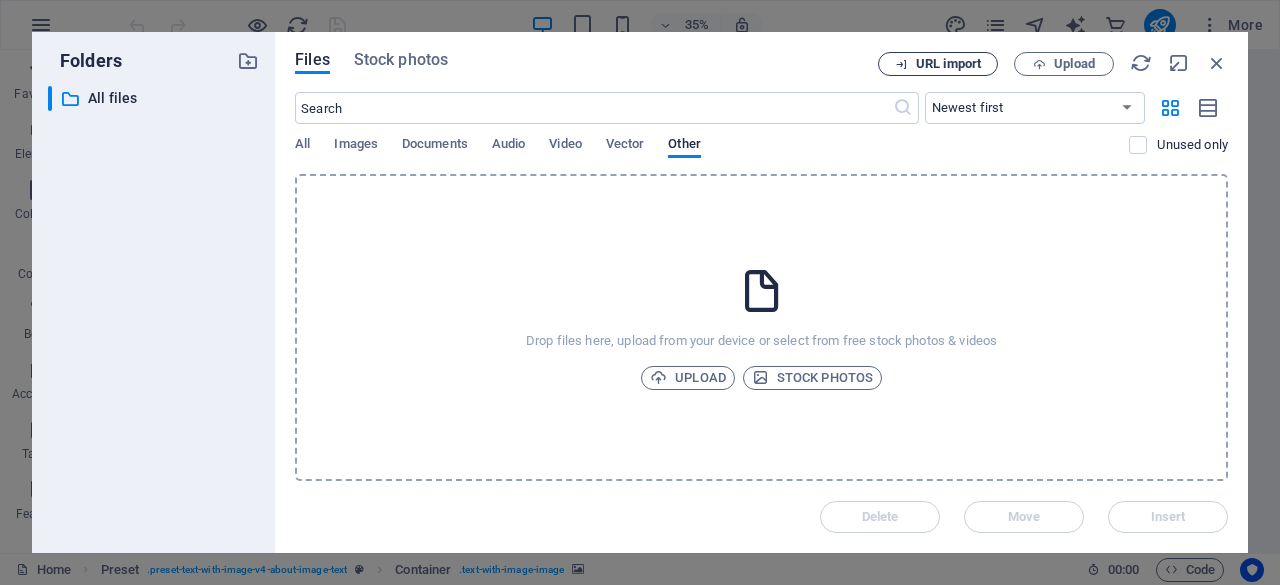click on "URL import" at bounding box center [938, 64] 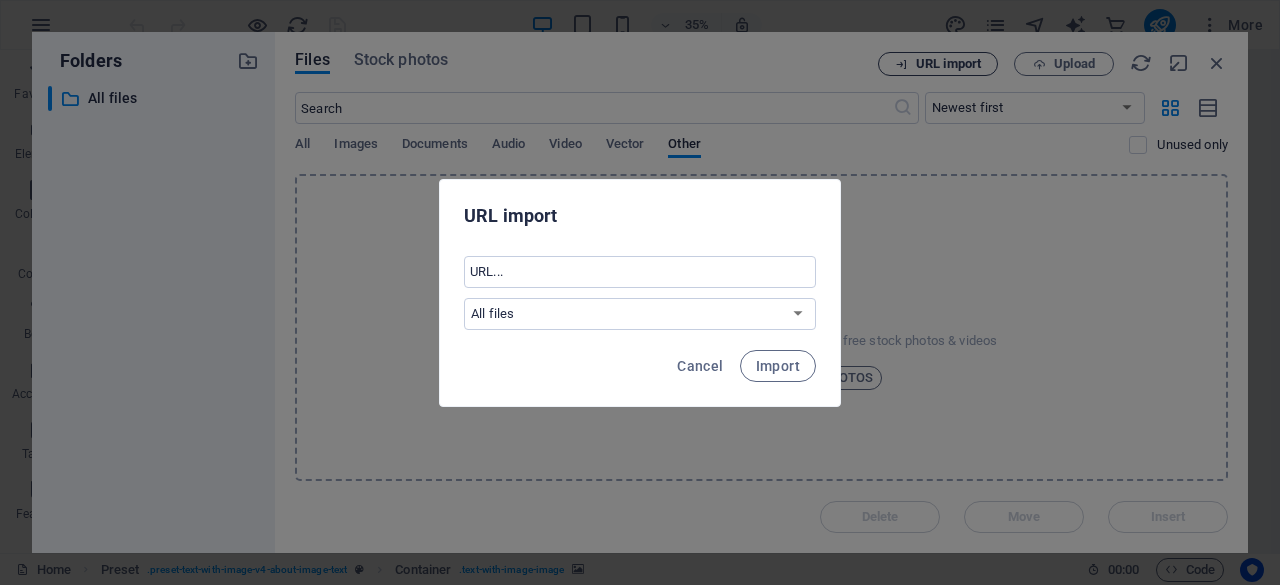 click on "URL import ​ All files Cancel Import" at bounding box center [640, 292] 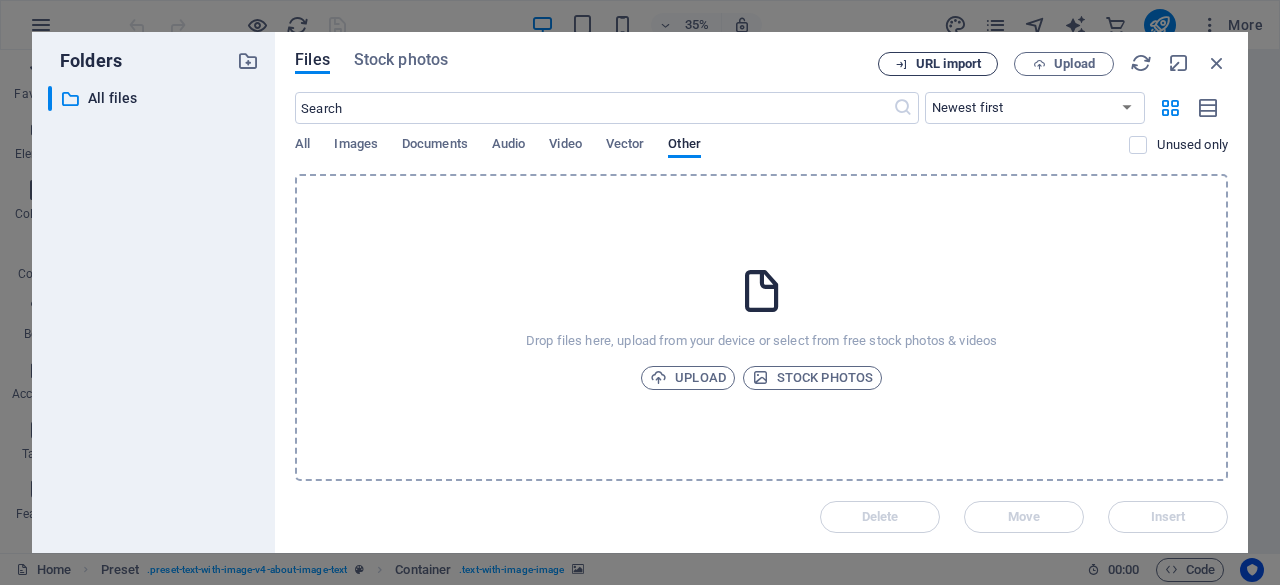 click on "URL import" at bounding box center (948, 64) 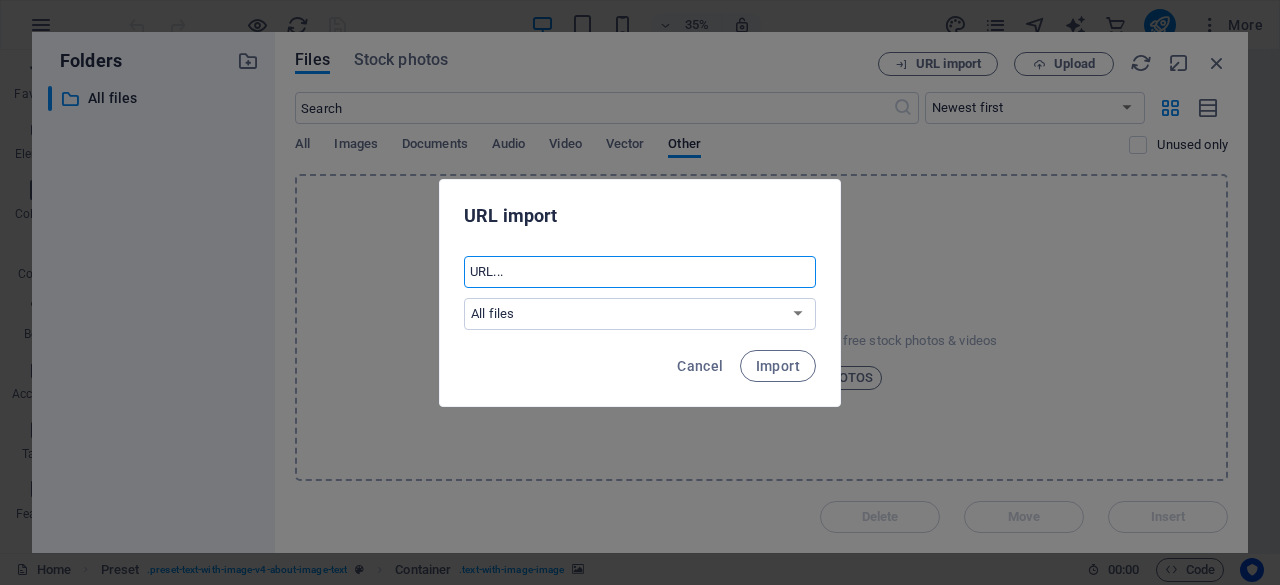 click at bounding box center [640, 272] 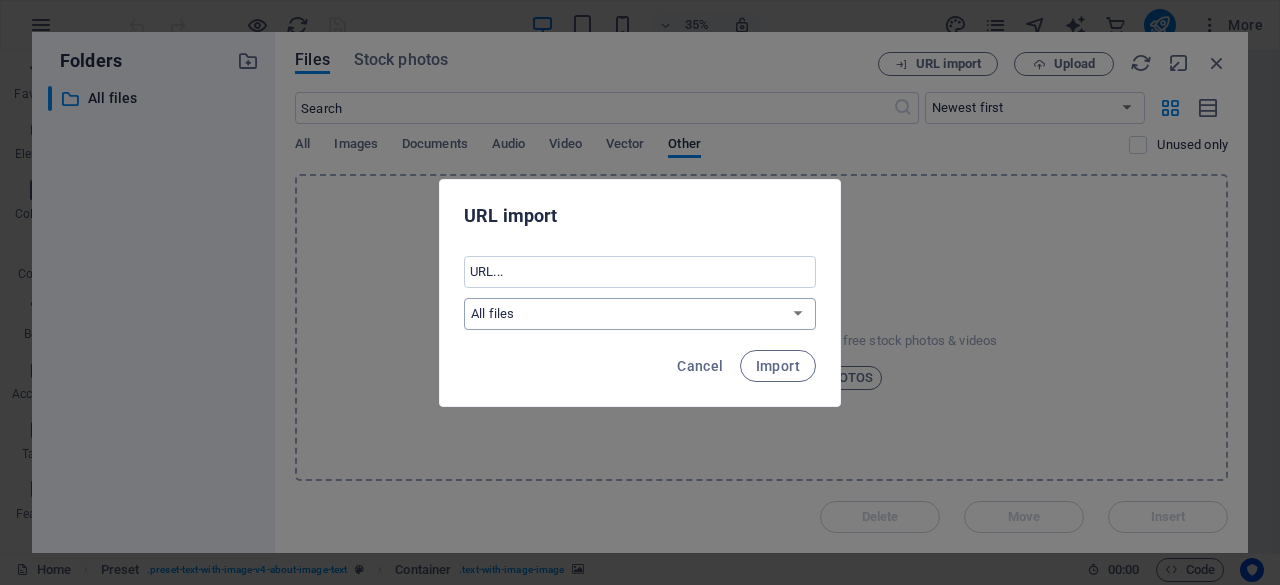 click on "All files" at bounding box center [640, 314] 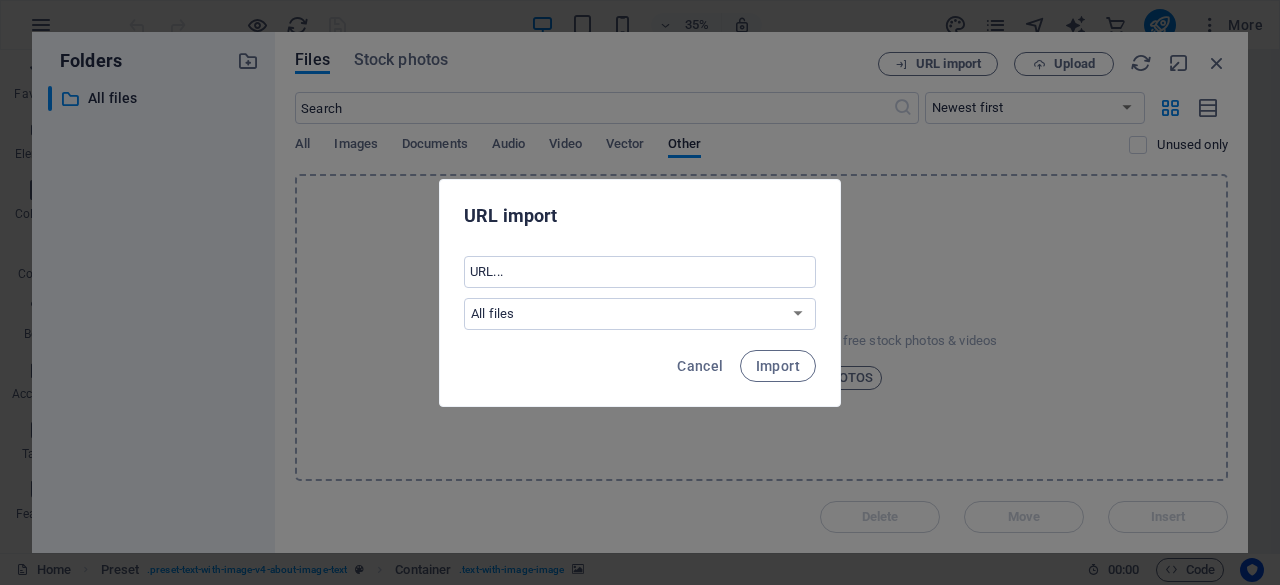 click on "URL import ​ All files Cancel Import" at bounding box center (640, 292) 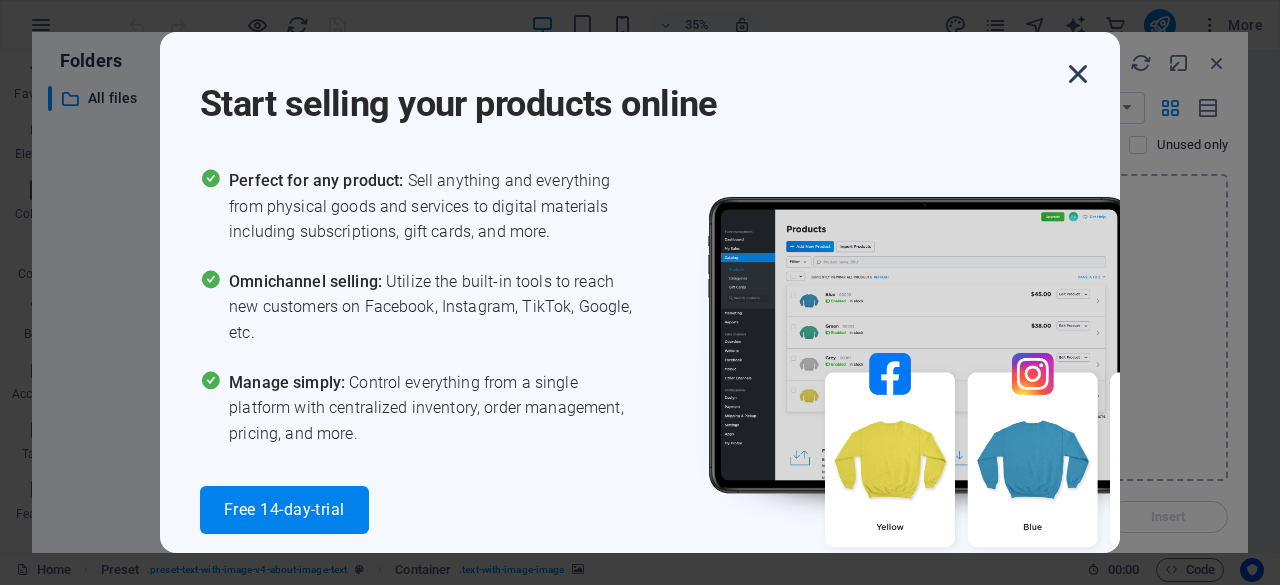 click at bounding box center (1078, 74) 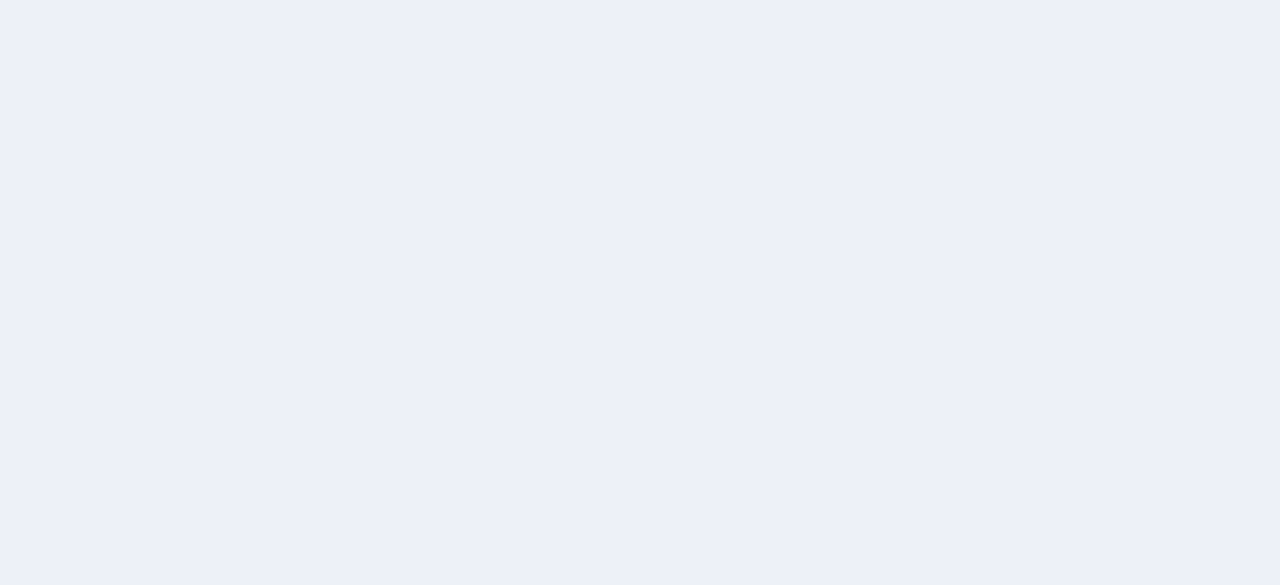 scroll, scrollTop: 0, scrollLeft: 0, axis: both 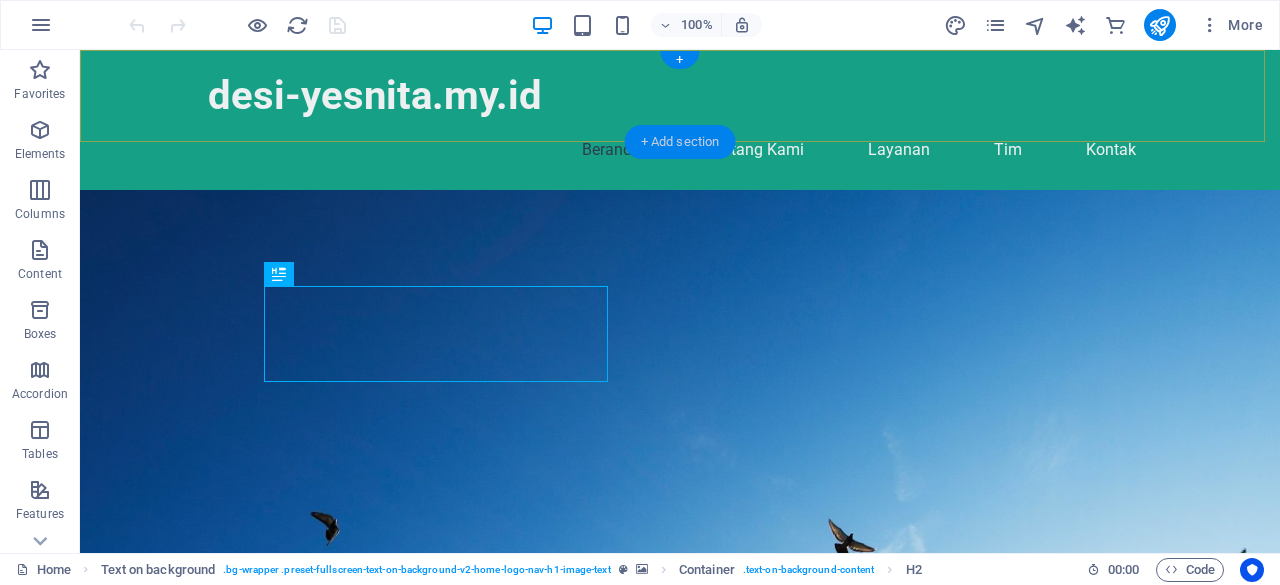 click on "+ Add section" at bounding box center (680, 142) 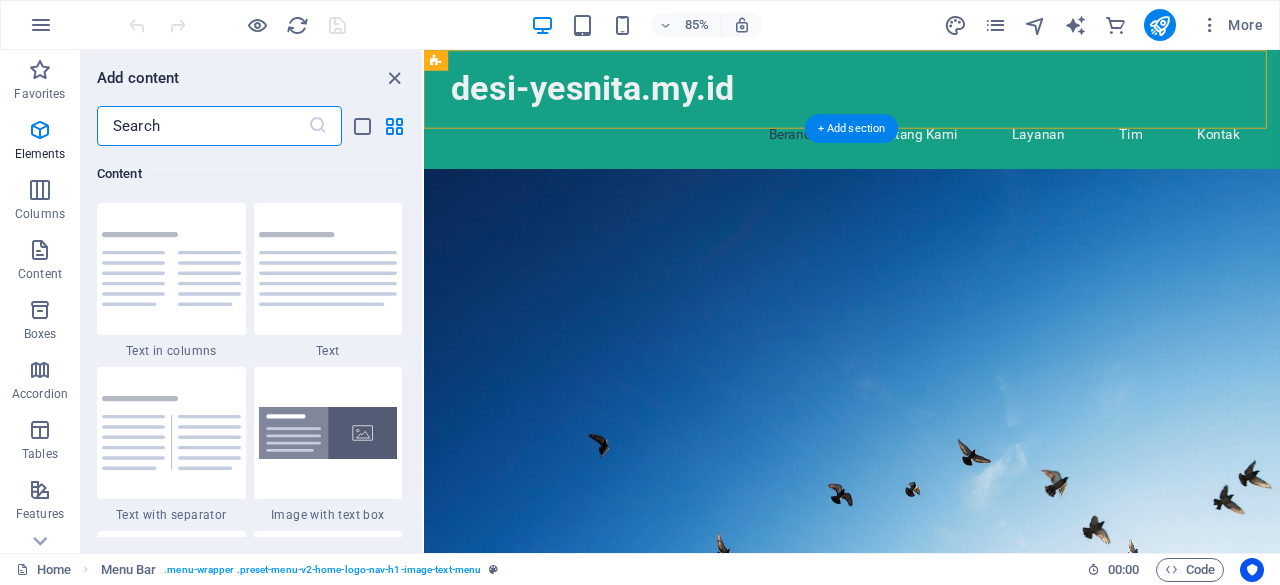 scroll, scrollTop: 3499, scrollLeft: 0, axis: vertical 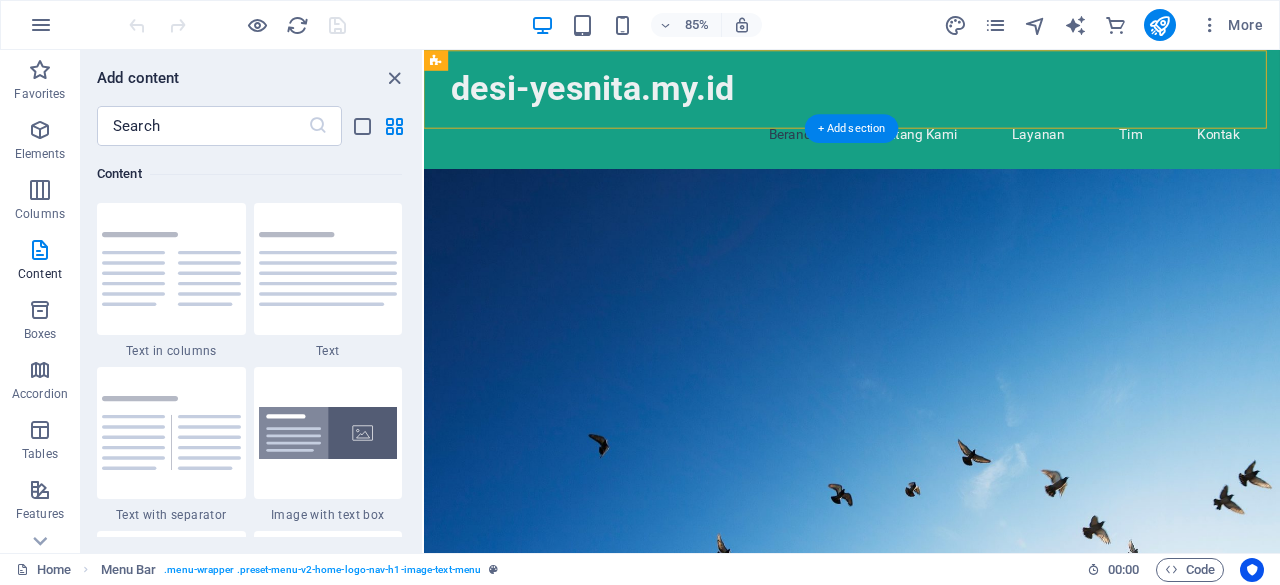 click at bounding box center [927, 450] 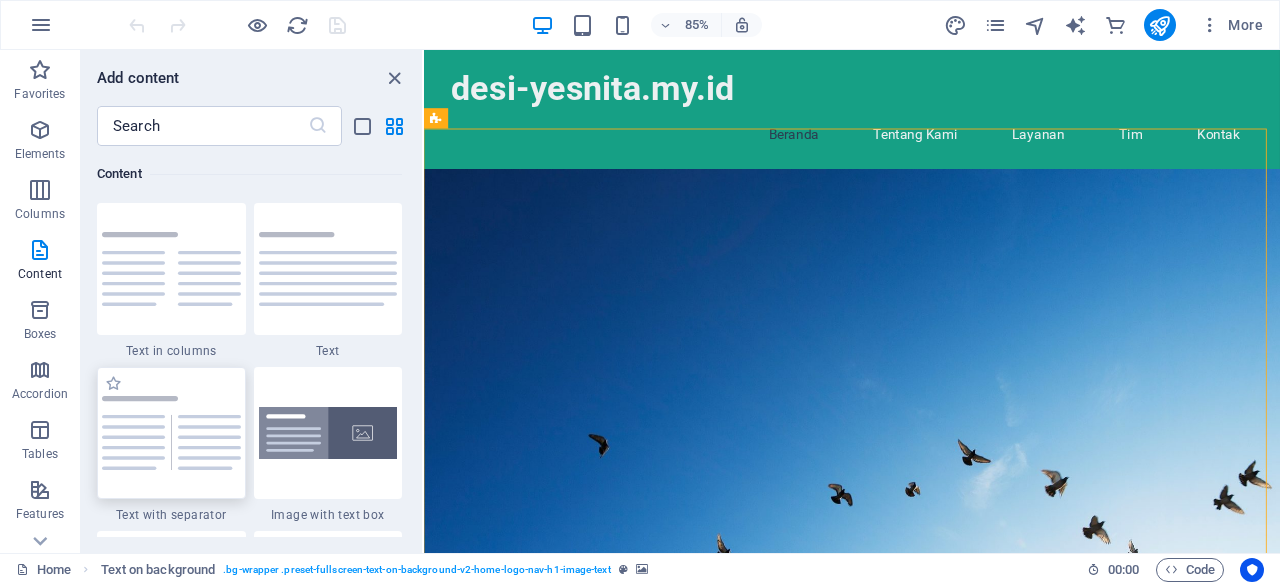 click at bounding box center [171, 433] 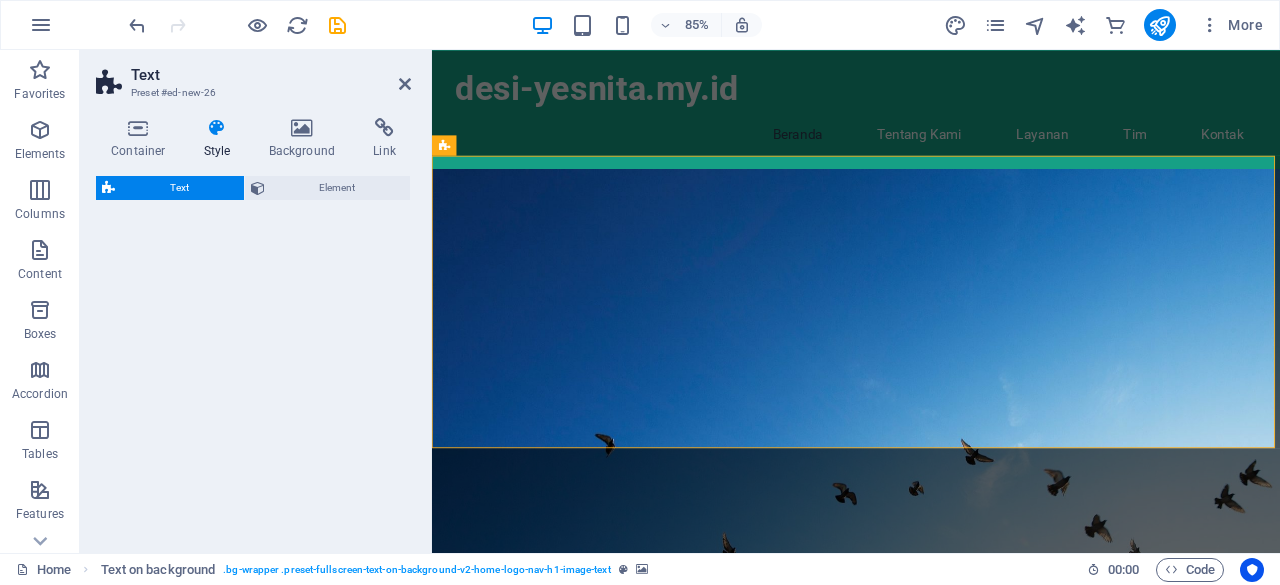 select on "rem" 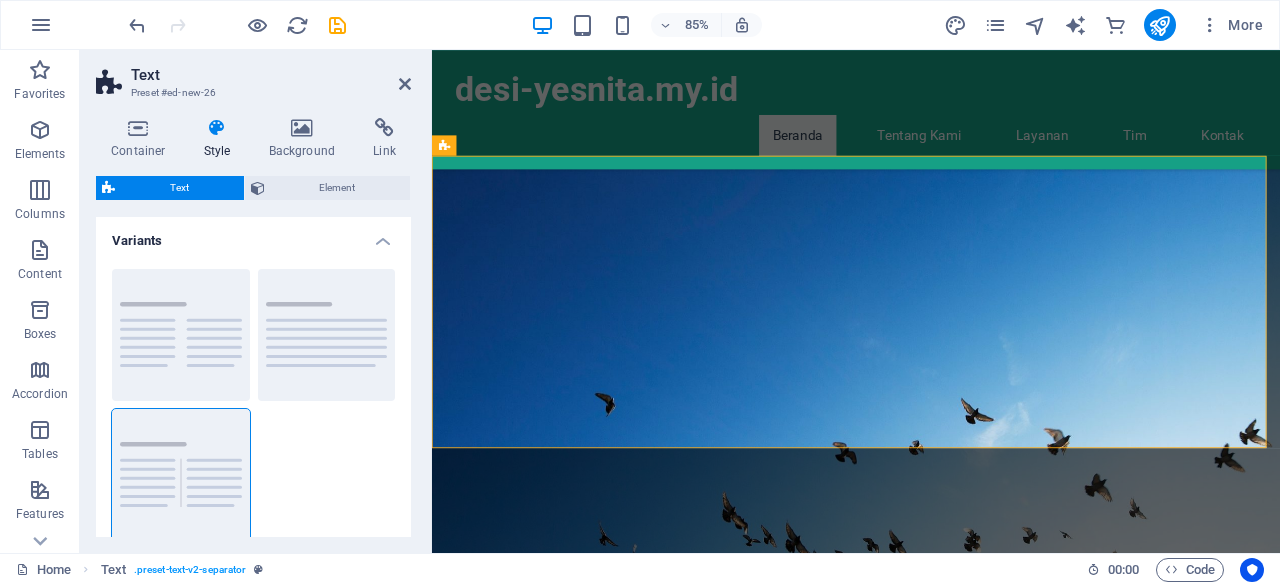 scroll, scrollTop: 488, scrollLeft: 0, axis: vertical 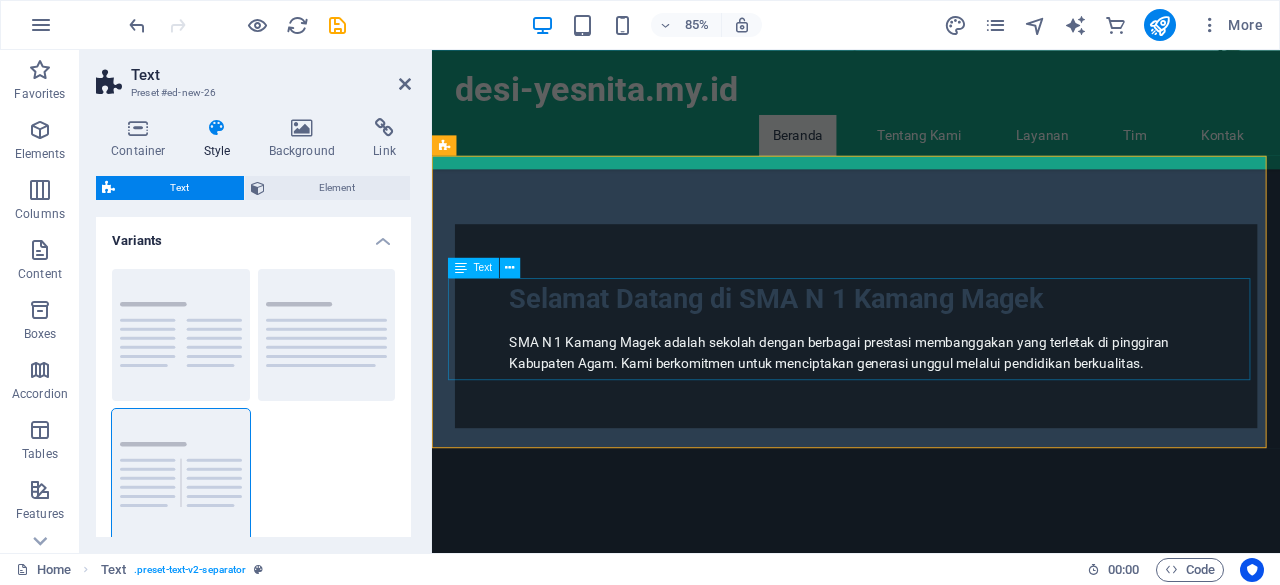 click on "Lorem ipsum dolor sitope amet, consectetur adipisicing elitip. Massumenda, dolore, cum vel modi asperiores consequatur suscipit quidem ducimus eveniet iure expedita consecteture odiogil voluptatum similique fugit voluptates atem accusamus quae quas dolorem tenetur facere tempora maiores adipisci reiciendis accusantium voluptatibus id voluptate tempore dolor harum nisi amet! Nobis, eaque. Aenean commodo ligula eget dolor. Lorem ipsum dolor sit amet, consectetuer adipiscing elit leget odiogil voluptatum similique fugit voluptates dolor. Libero assumenda, dolore, cum vel modi asperiores consequatur." at bounding box center (931, 778) 